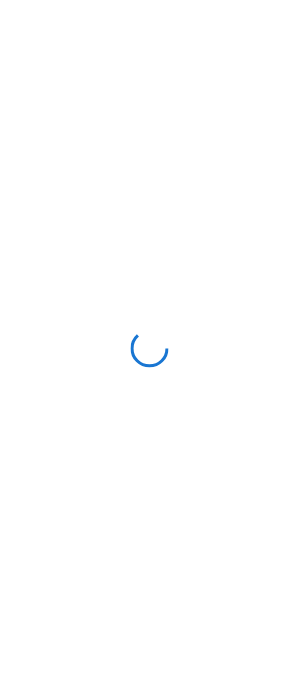 scroll, scrollTop: 0, scrollLeft: 0, axis: both 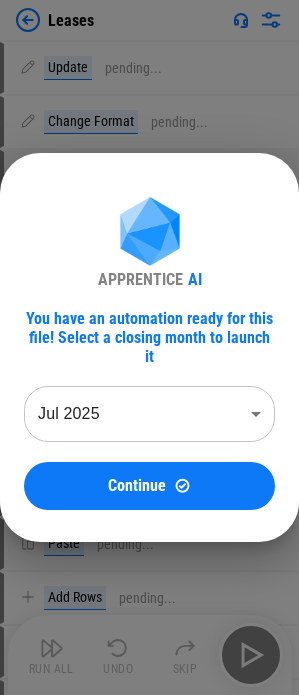 click on "Update pending... Change Format pending... Manual Change Required pending... Add Rows pending... Update pending... Change Format pending... Manual Change Required pending... Add Rows pending... Copy pending... Paste pending... Add Rows pending... Update pending... Change Format pending... Auto Fill pending... Add Rows pending... Copy pending... Paste pending... Update pending... Update pending... Update pending... Update pending... Update pending... Update pending... Update pending... Update pending... Update pending... Update pending... Update pending... Update pending... Update pending... Update pending... Update pending... Update pending... Update pending... Update pending... Copy pending... Paste pending... Add Rows pending... Update pending... Change Format pending... Auto Fill pending... Add Rows pending... Copy pending... Paste pending... Update pending... Update pending... Update pending... Update pending... Update pending... Copy" at bounding box center (149, 347) 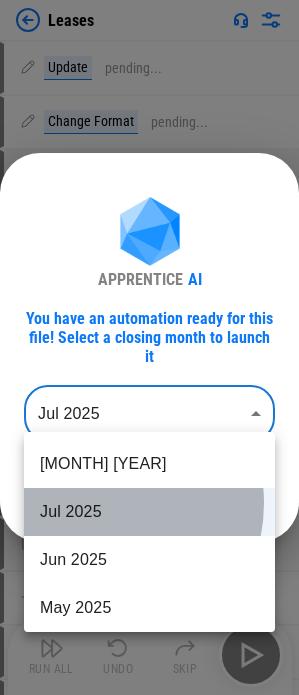 click on "Jul 2025" at bounding box center [149, 512] 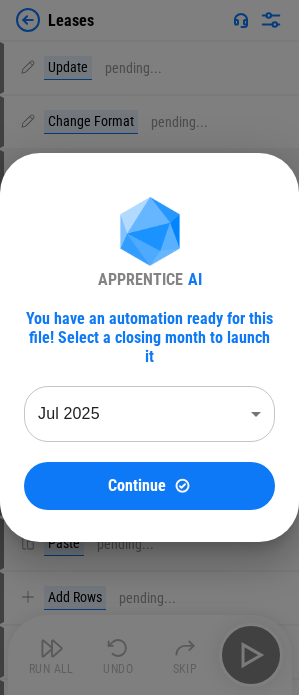 click on "APPRENTICE AI You have an automation ready for this file! Select a closing month to launch it Jul 2025 ******** ​ Continue" at bounding box center [149, 353] 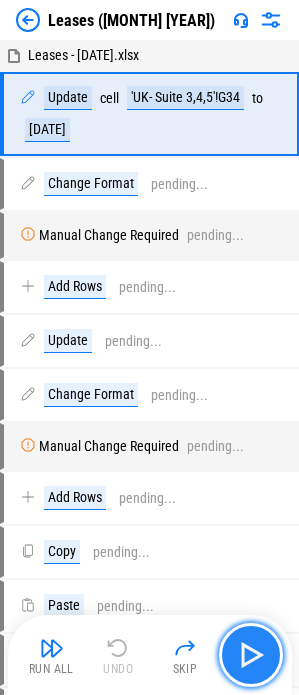 click at bounding box center [251, 655] 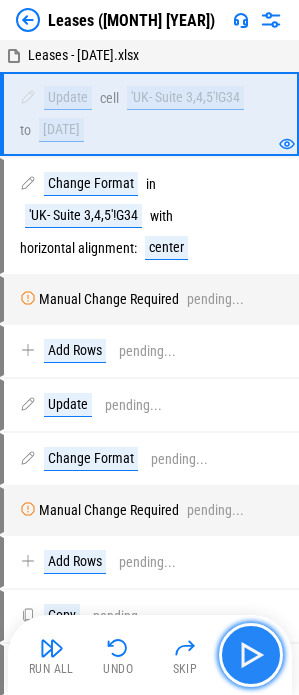 click at bounding box center (251, 655) 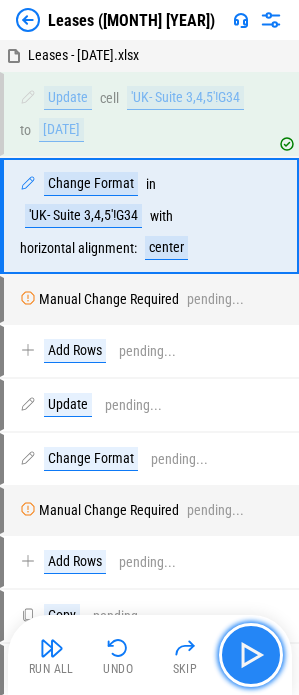 click at bounding box center (251, 655) 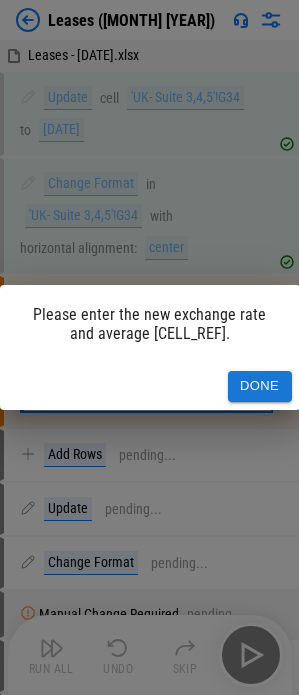 click on "Done" at bounding box center (260, 386) 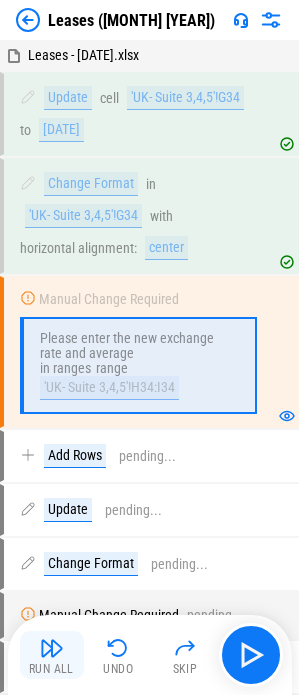 click at bounding box center (52, 648) 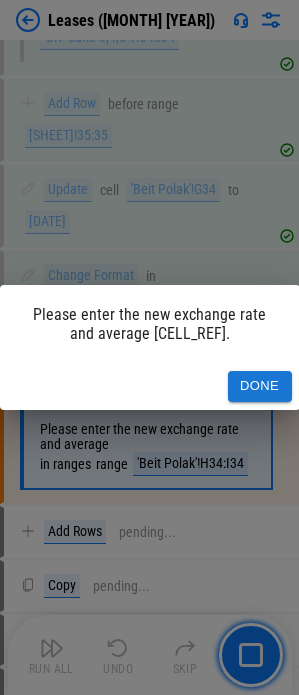 scroll, scrollTop: 437, scrollLeft: 0, axis: vertical 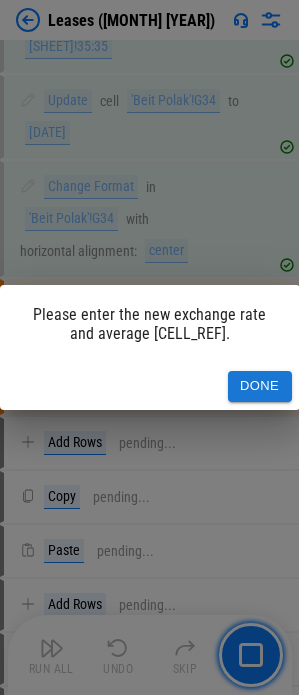 click on "Done" at bounding box center (260, 386) 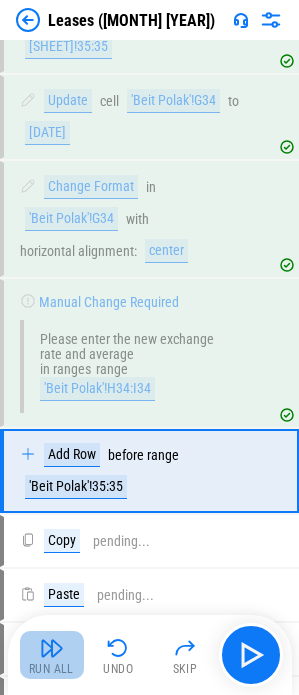 click at bounding box center (52, 648) 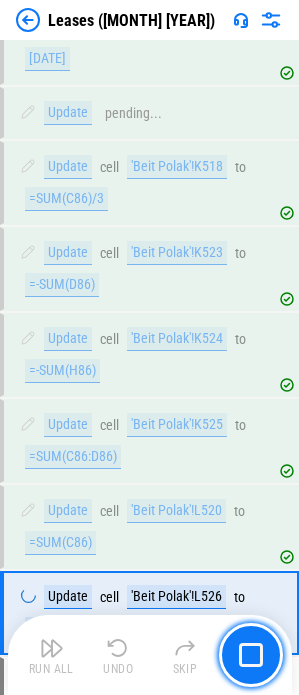 scroll, scrollTop: 1841, scrollLeft: 0, axis: vertical 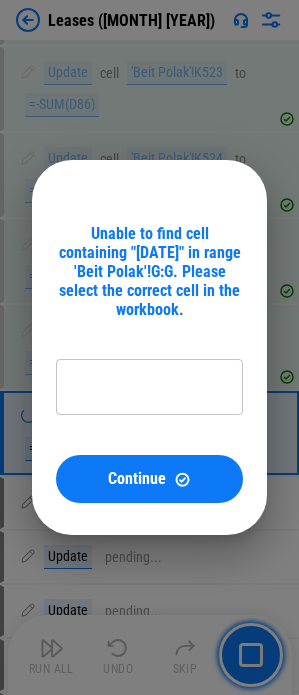 type on "**********" 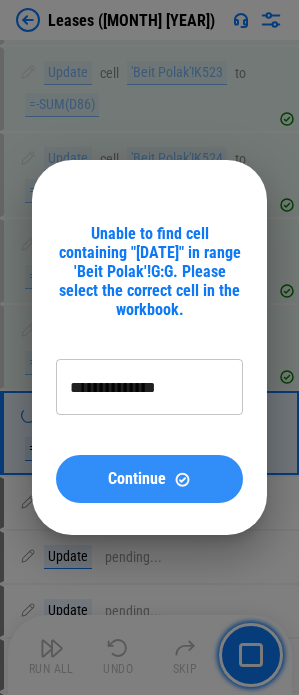 click on "Continue" at bounding box center (137, 479) 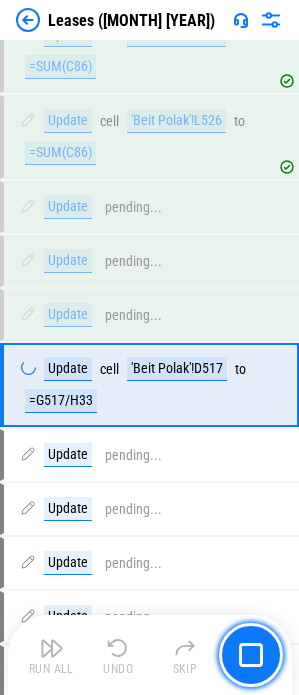 scroll, scrollTop: 2175, scrollLeft: 0, axis: vertical 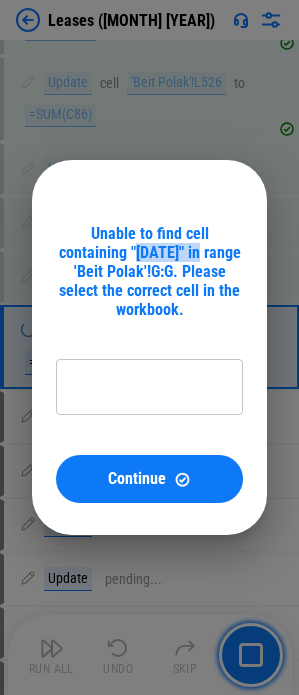drag, startPoint x: 143, startPoint y: 264, endPoint x: 70, endPoint y: 266, distance: 73.02739 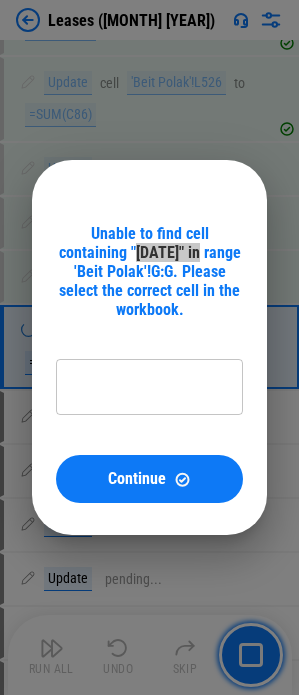 type on "**********" 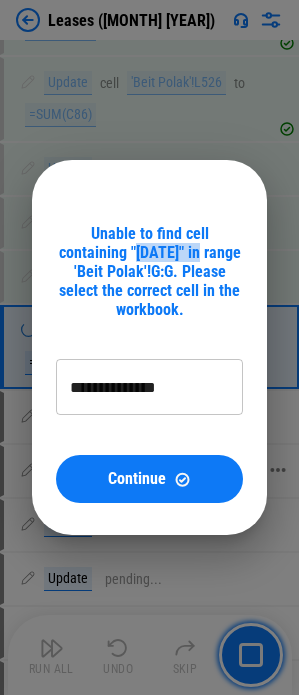 click on "Continue" at bounding box center [149, 479] 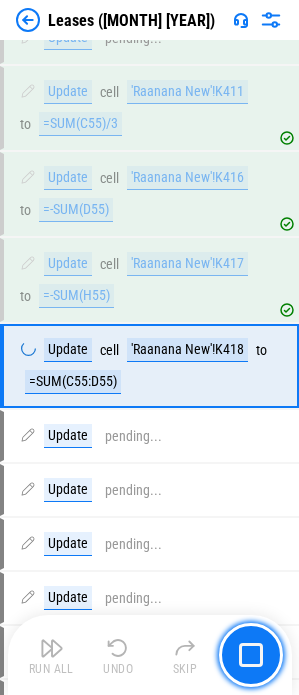 scroll, scrollTop: 4047, scrollLeft: 0, axis: vertical 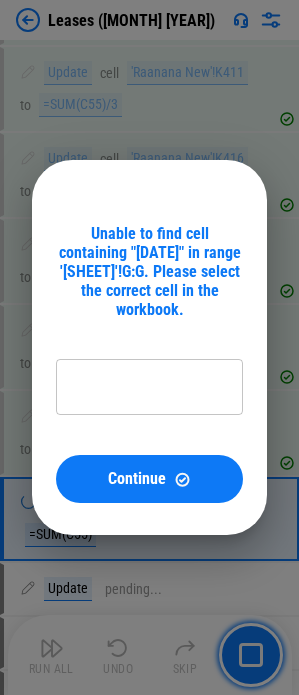 click on "Unable to find cell containing "[DATE]" in range 'Raanana New'!G:G. Please select the correct cell in the workbook." at bounding box center (149, 271) 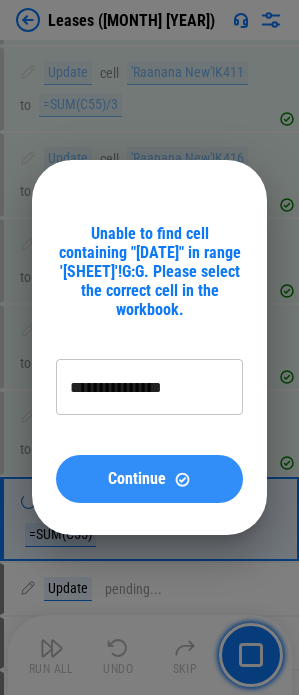 click on "Continue" at bounding box center [137, 479] 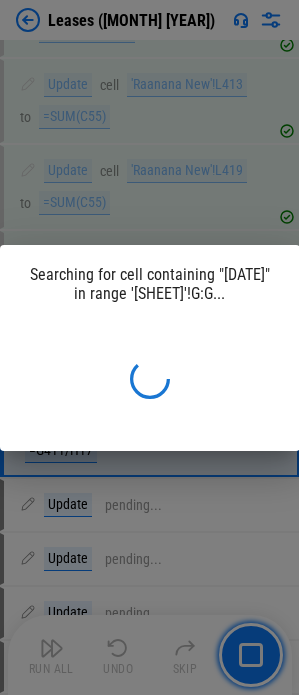 scroll, scrollTop: 4467, scrollLeft: 0, axis: vertical 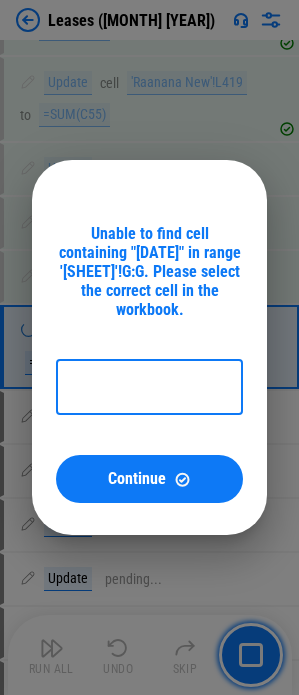 type on "**********" 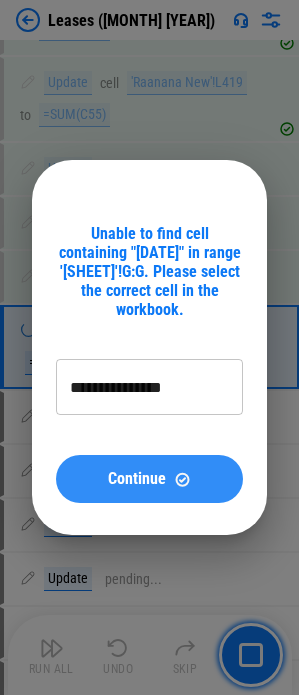 click on "Continue" at bounding box center [149, 479] 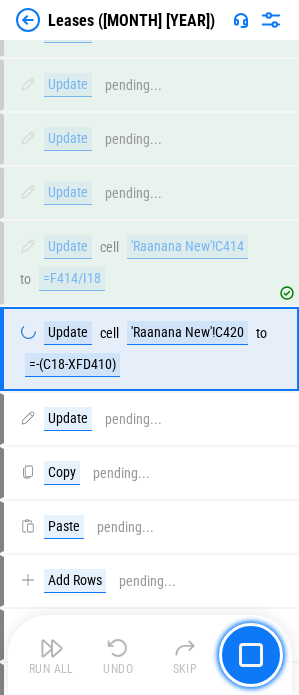 scroll, scrollTop: 4995, scrollLeft: 0, axis: vertical 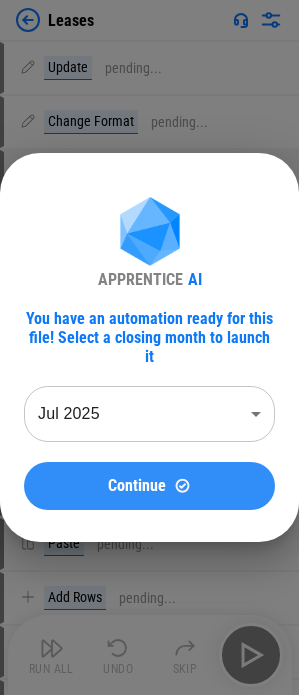 click on "Continue" at bounding box center [149, 486] 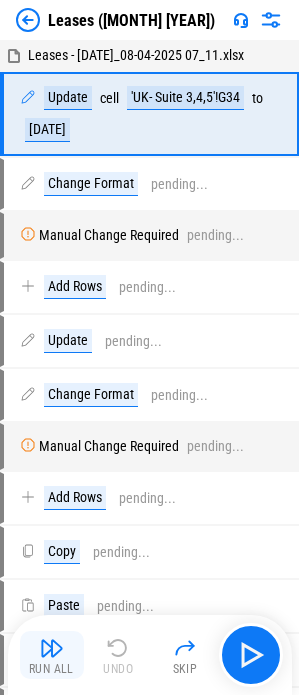 click at bounding box center (52, 648) 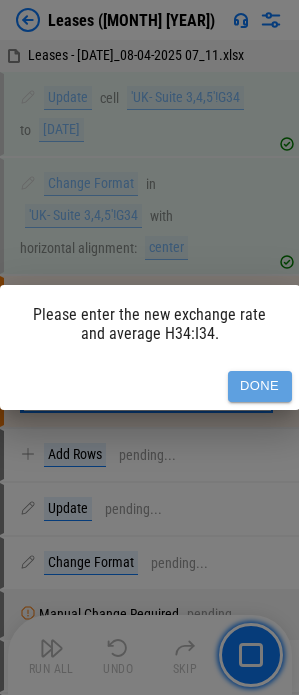 click on "Done" at bounding box center (260, 386) 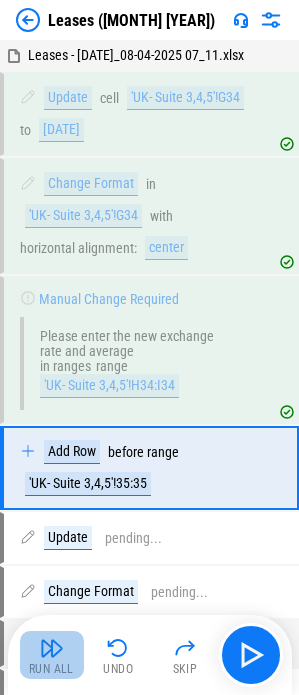 click at bounding box center (52, 648) 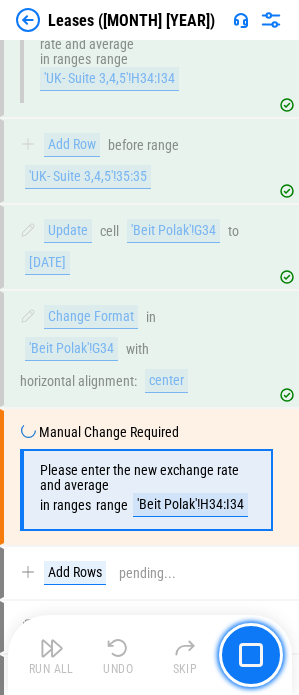 scroll, scrollTop: 437, scrollLeft: 0, axis: vertical 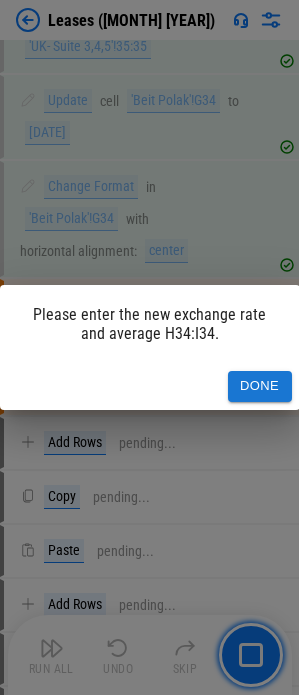 click on "Please enter the new exchange rate and average
H34:I34." at bounding box center [150, 324] 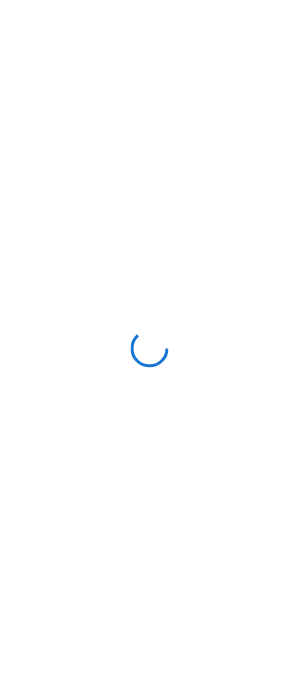 scroll, scrollTop: 0, scrollLeft: 0, axis: both 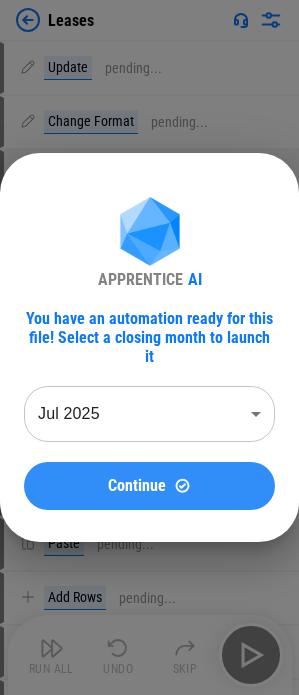 click on "Continue" at bounding box center [149, 486] 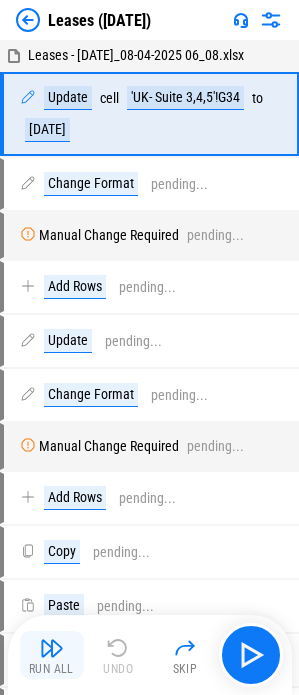 click on "Run All" at bounding box center (51, 669) 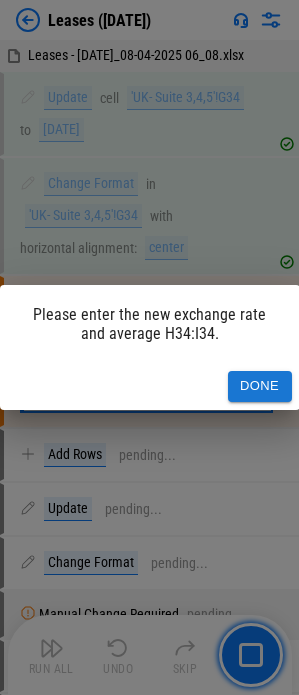 click on "Done" at bounding box center [260, 386] 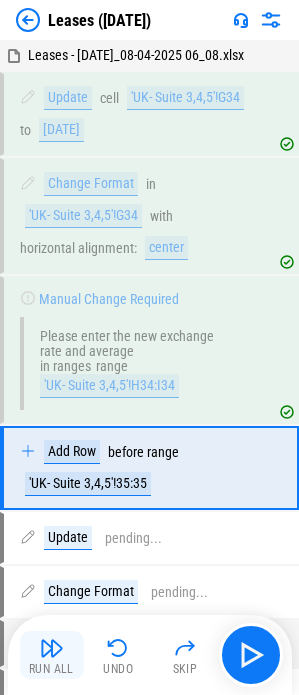 click on "Run All" at bounding box center [52, 655] 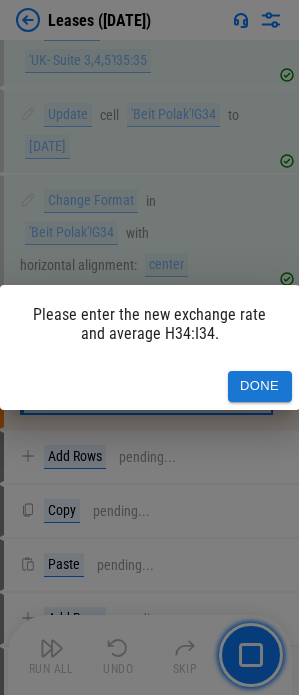 scroll, scrollTop: 437, scrollLeft: 0, axis: vertical 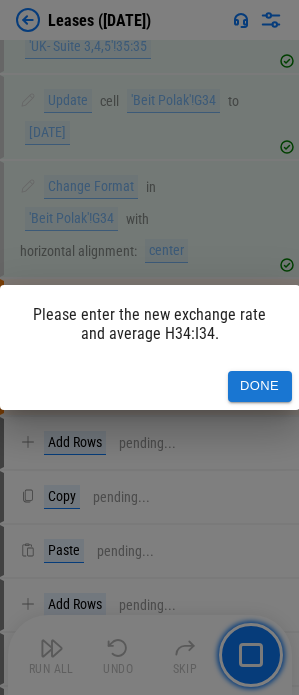 click on "Done" at bounding box center [260, 386] 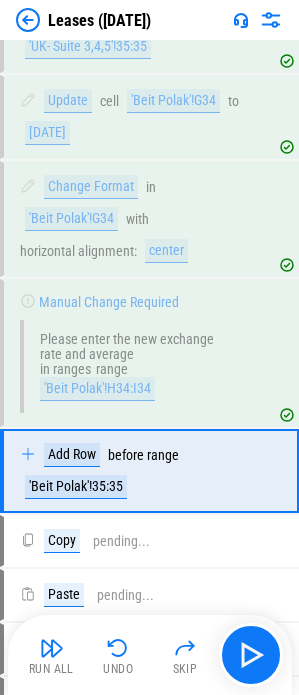 click on "Run All" at bounding box center [52, 655] 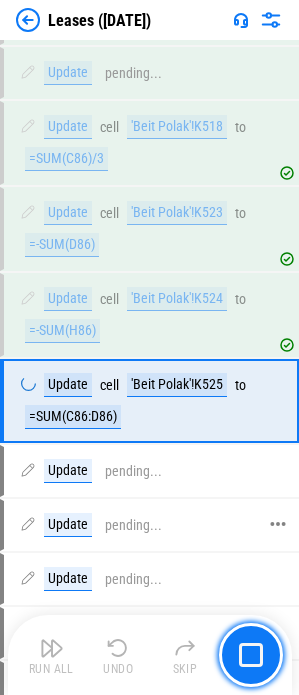 scroll, scrollTop: 1755, scrollLeft: 0, axis: vertical 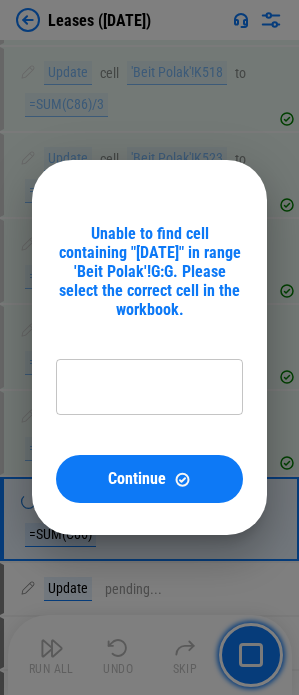 type on "**********" 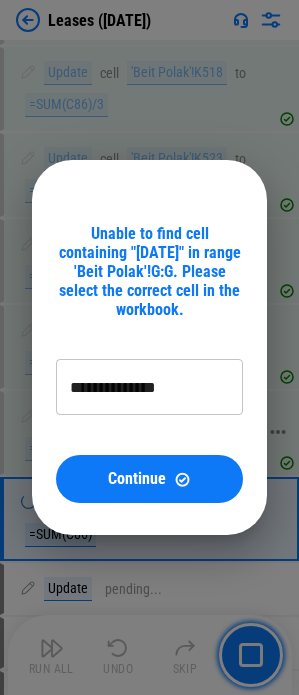 click on "Continue" at bounding box center (149, 479) 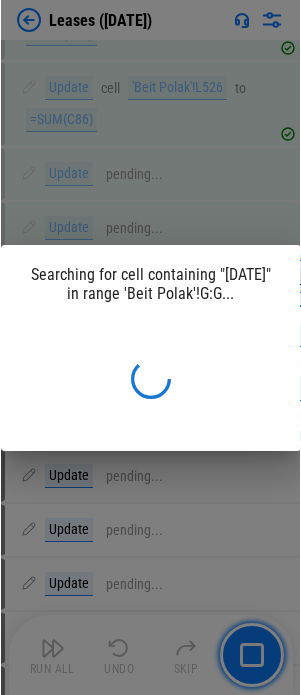 scroll, scrollTop: 2175, scrollLeft: 0, axis: vertical 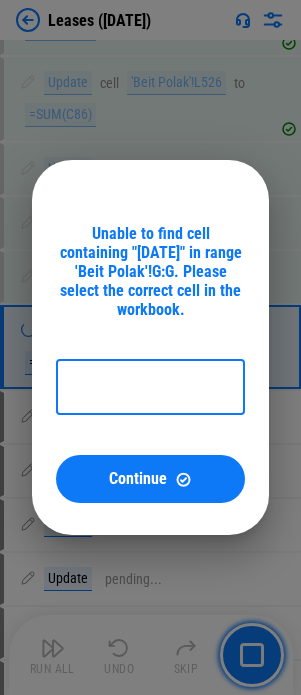type on "**********" 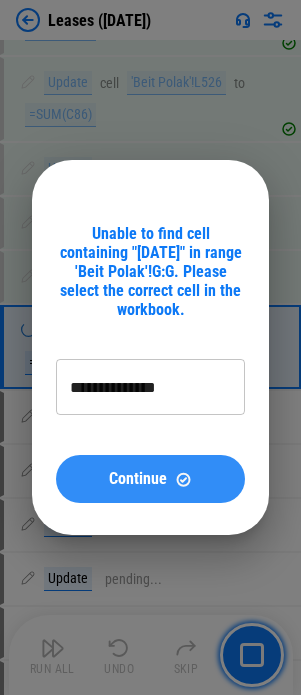 click on "Continue" at bounding box center (150, 479) 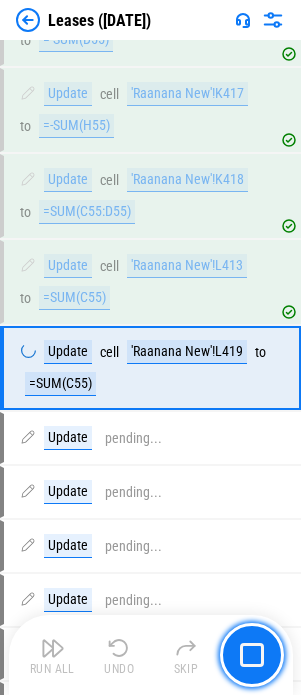 scroll, scrollTop: 4219, scrollLeft: 0, axis: vertical 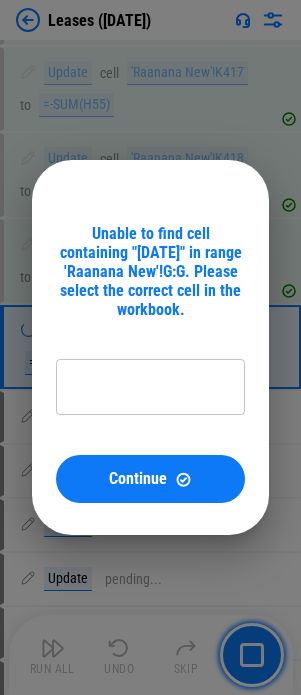 click on "Unable to find cell containing "[DATE]" in range 'Raanana New'!G:G. Please select the correct cell in the workbook." at bounding box center [150, 271] 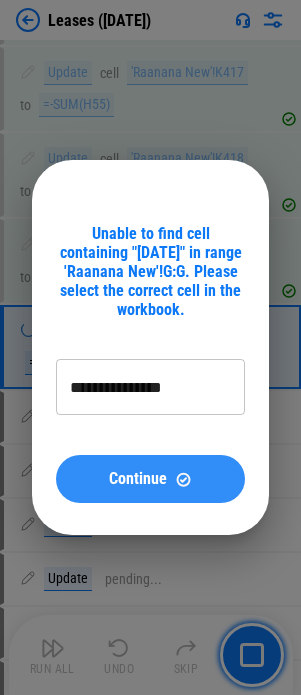 click on "Continue" at bounding box center [138, 479] 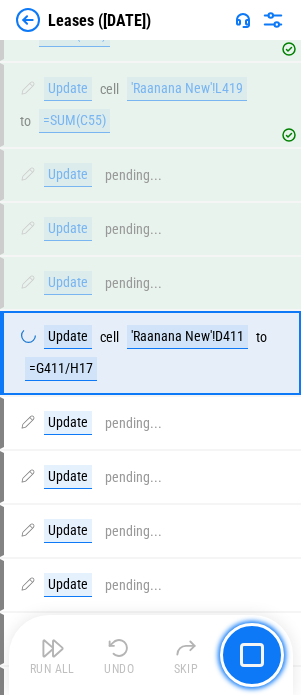 scroll, scrollTop: 4467, scrollLeft: 0, axis: vertical 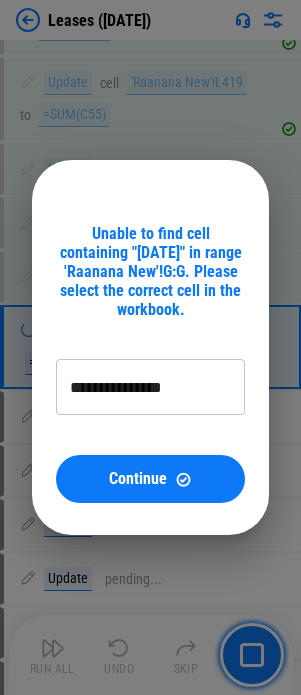 type on "**********" 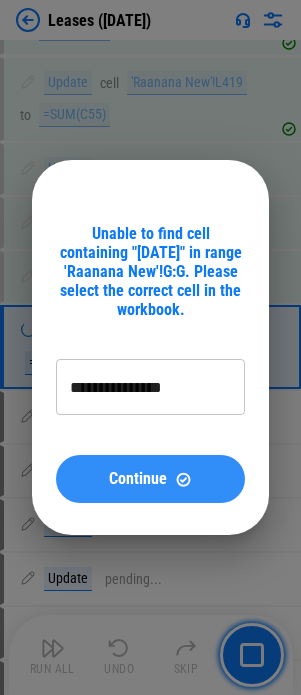 click on "Continue" at bounding box center [138, 479] 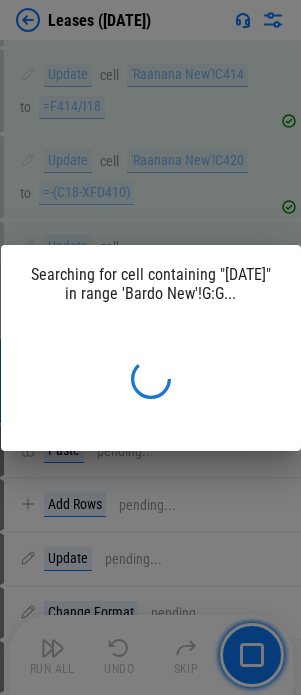 scroll, scrollTop: 5199, scrollLeft: 0, axis: vertical 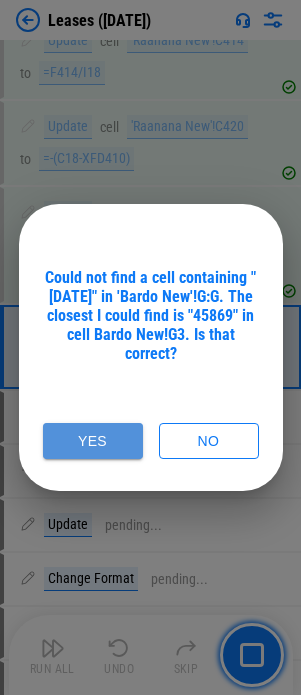 click on "Yes" at bounding box center (93, 441) 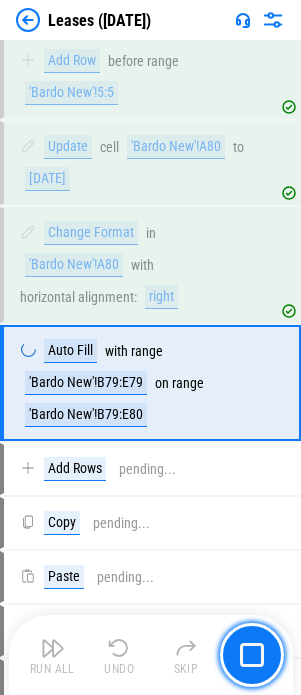 scroll, scrollTop: 5645, scrollLeft: 0, axis: vertical 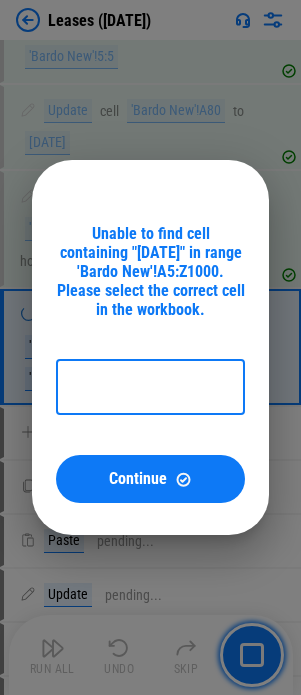 click on "Unable to find cell containing "[DATE]" in range 'Bardo New'!A5:Z1000. Please select the correct cell in the workbook." at bounding box center [150, 271] 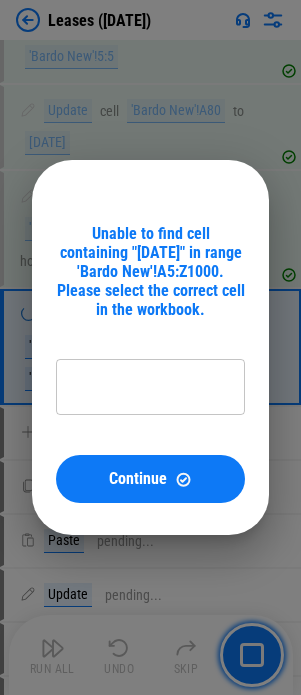 click on "Unable to find cell containing "[DATE]" in range 'Bardo New'!A5:Z1000. Please select the correct cell in the workbook." at bounding box center [150, 271] 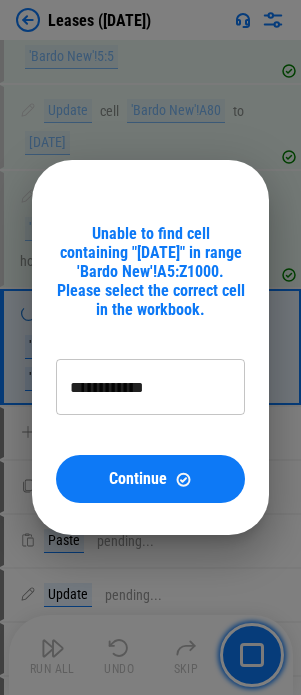 type on "**********" 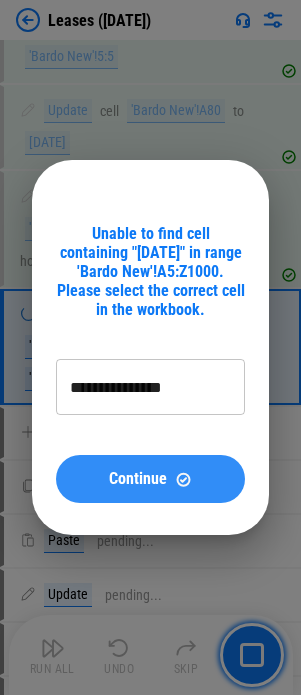 click on "Continue" at bounding box center [150, 479] 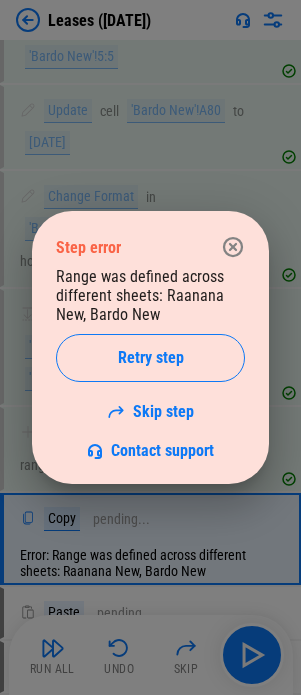 click 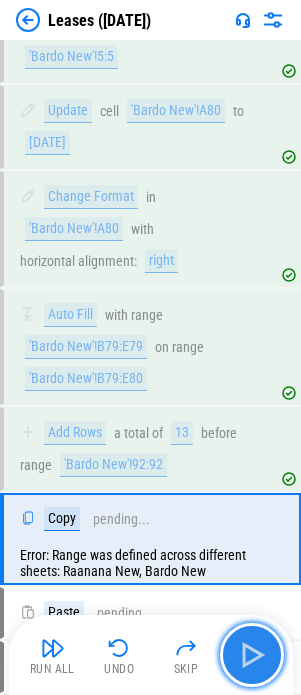 click at bounding box center (252, 655) 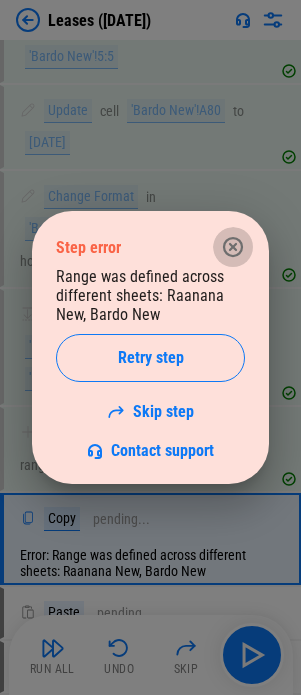 click at bounding box center [233, 247] 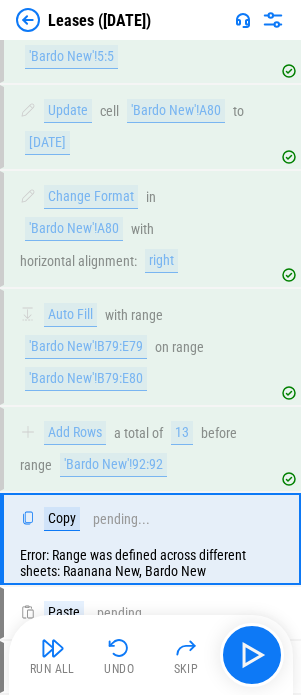 click on "Undo" at bounding box center (119, 655) 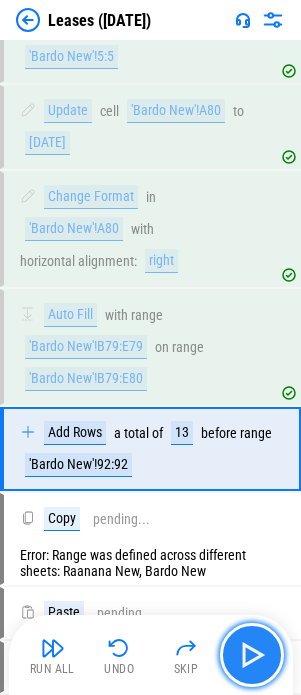 click at bounding box center (252, 655) 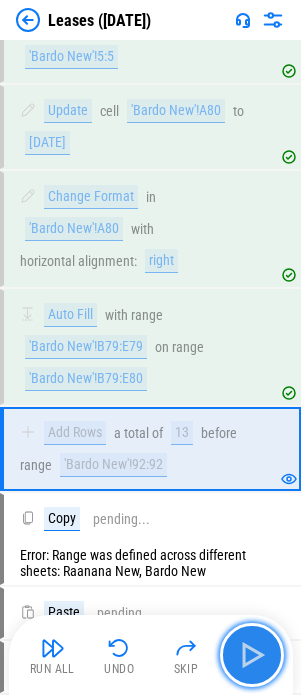 click at bounding box center [252, 655] 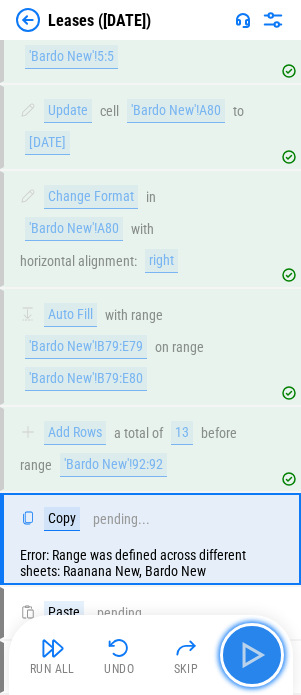click at bounding box center [252, 655] 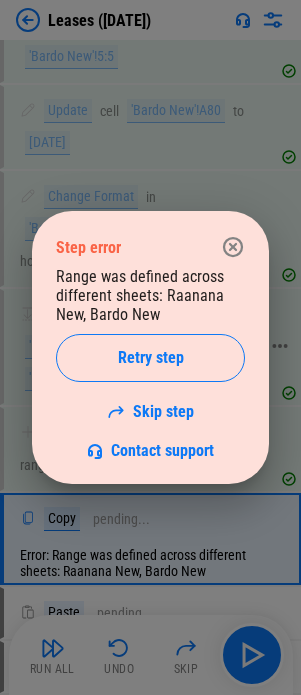 drag, startPoint x: 224, startPoint y: 240, endPoint x: 209, endPoint y: 378, distance: 138.81282 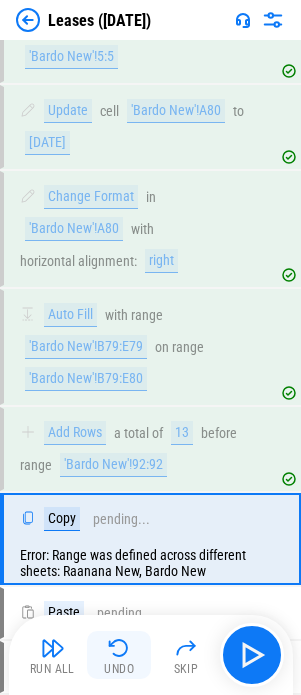click on "Undo" at bounding box center (119, 669) 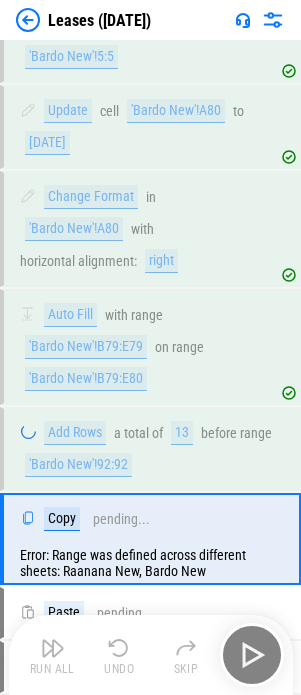 click on "Run All Undo Skip" at bounding box center (153, 655) 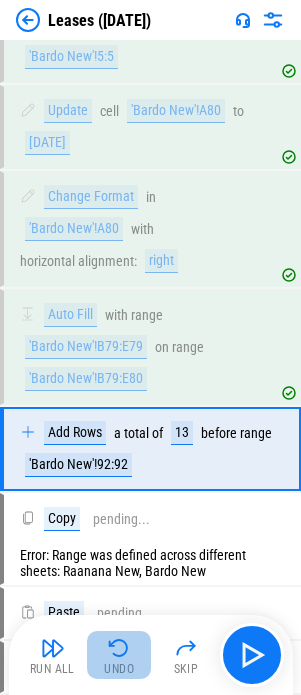 click on "Undo" at bounding box center [119, 669] 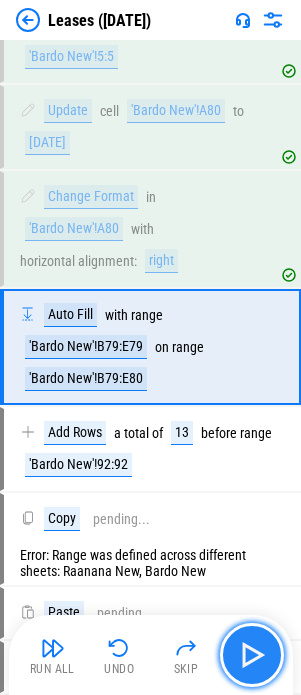click at bounding box center (252, 655) 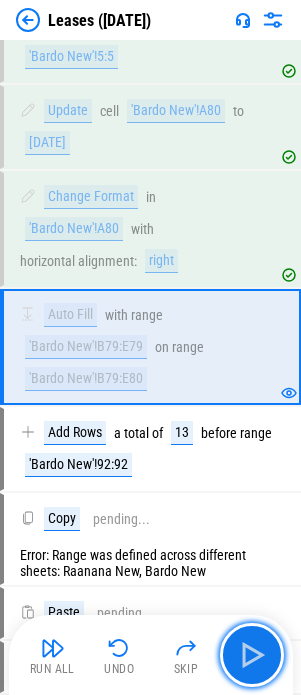 click at bounding box center (252, 655) 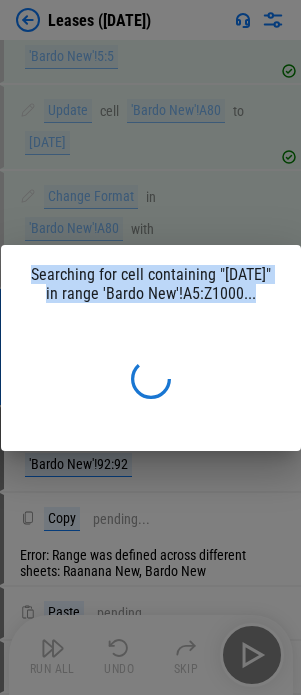 click on "Searching for cell containing "[DATE]" in range 'Bardo New'!A5:Z1000..." at bounding box center [150, 347] 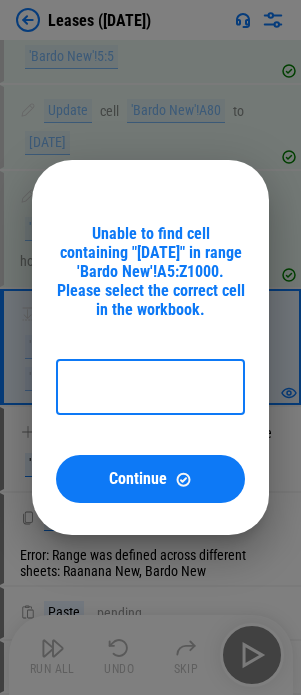 click on "Unable to find cell containing "[DATE]" in range 'Bardo New'!A5:Z1000. Please select the correct cell in the workbook." at bounding box center (150, 271) 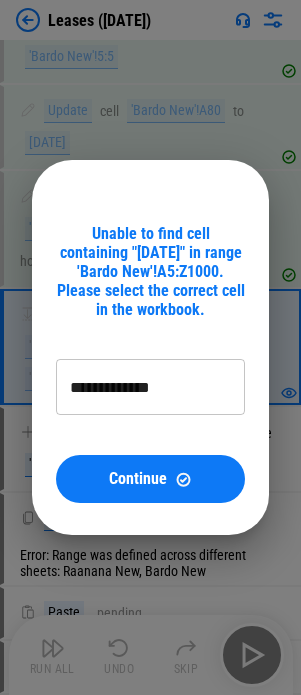 type on "**********" 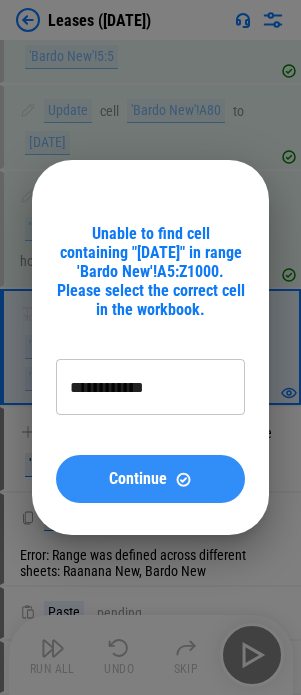 click on "Continue" at bounding box center (150, 479) 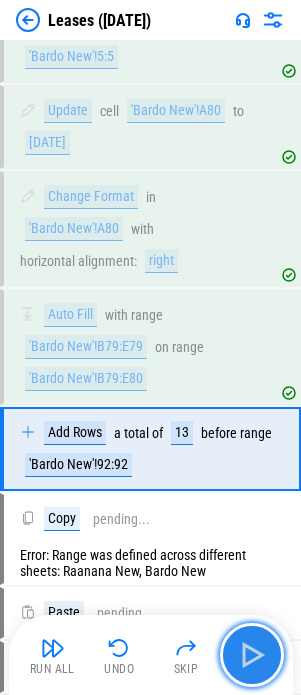 click at bounding box center [252, 655] 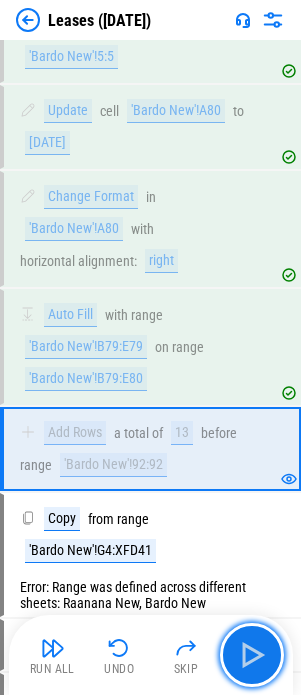 click at bounding box center [252, 655] 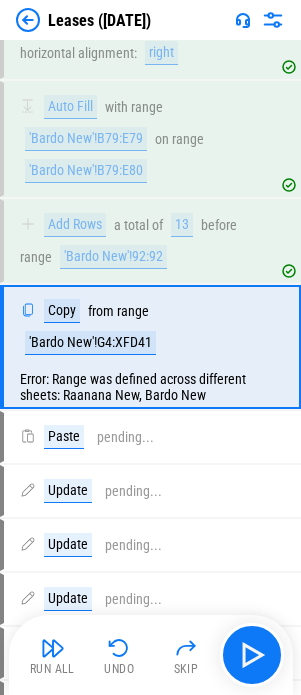 scroll, scrollTop: 5854, scrollLeft: 0, axis: vertical 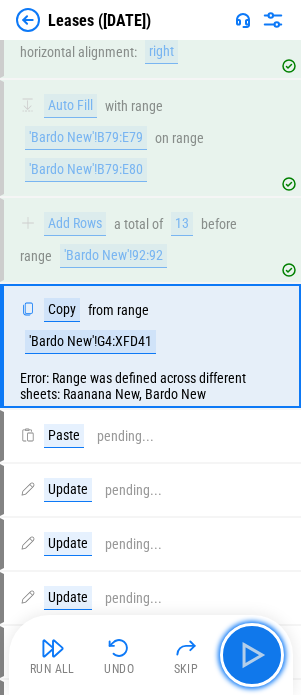 click at bounding box center [252, 655] 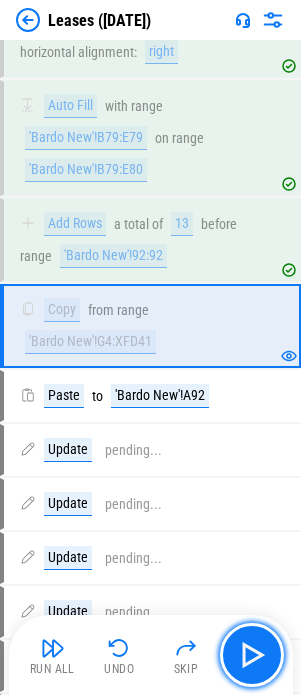 click at bounding box center [252, 655] 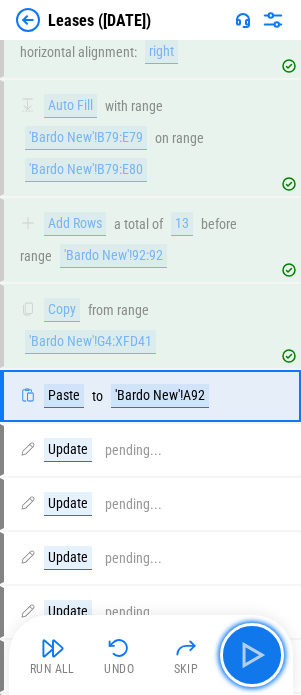 click at bounding box center [252, 655] 